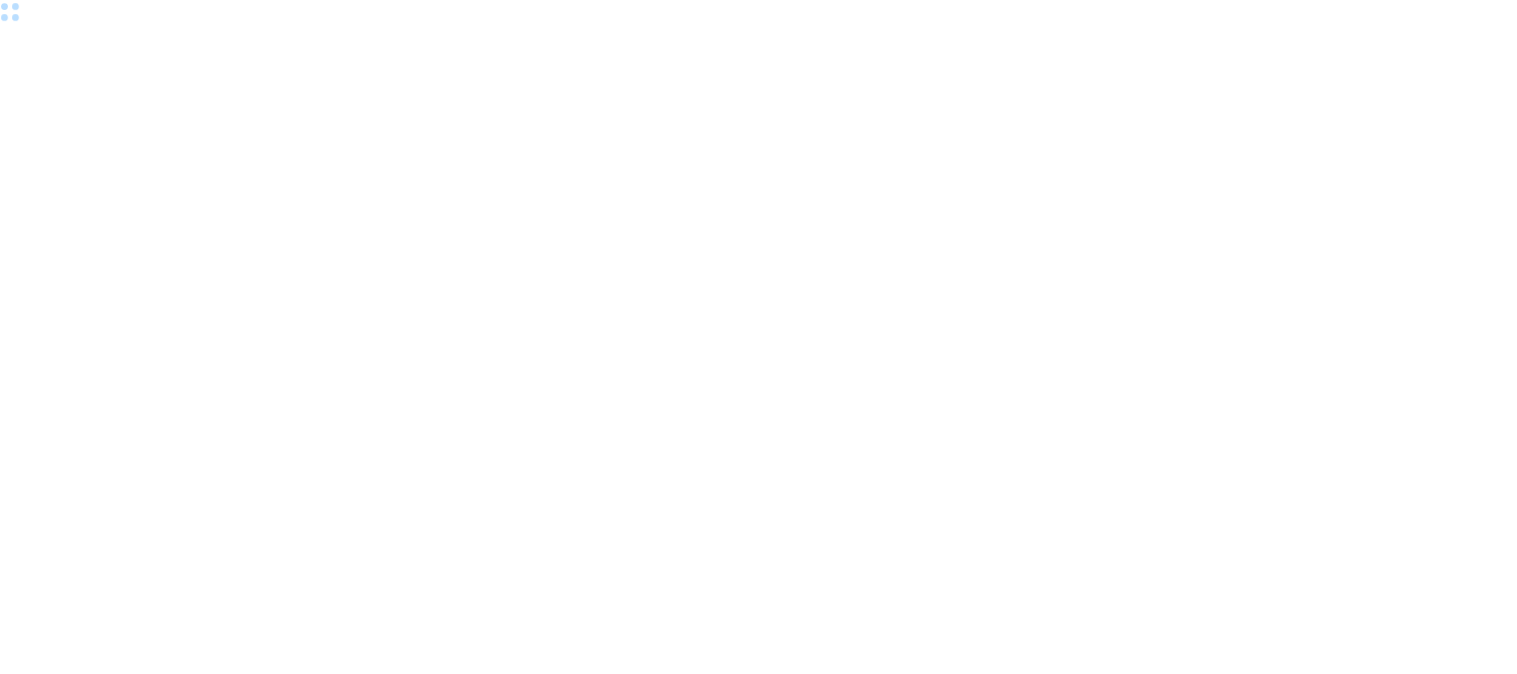 scroll, scrollTop: 0, scrollLeft: 0, axis: both 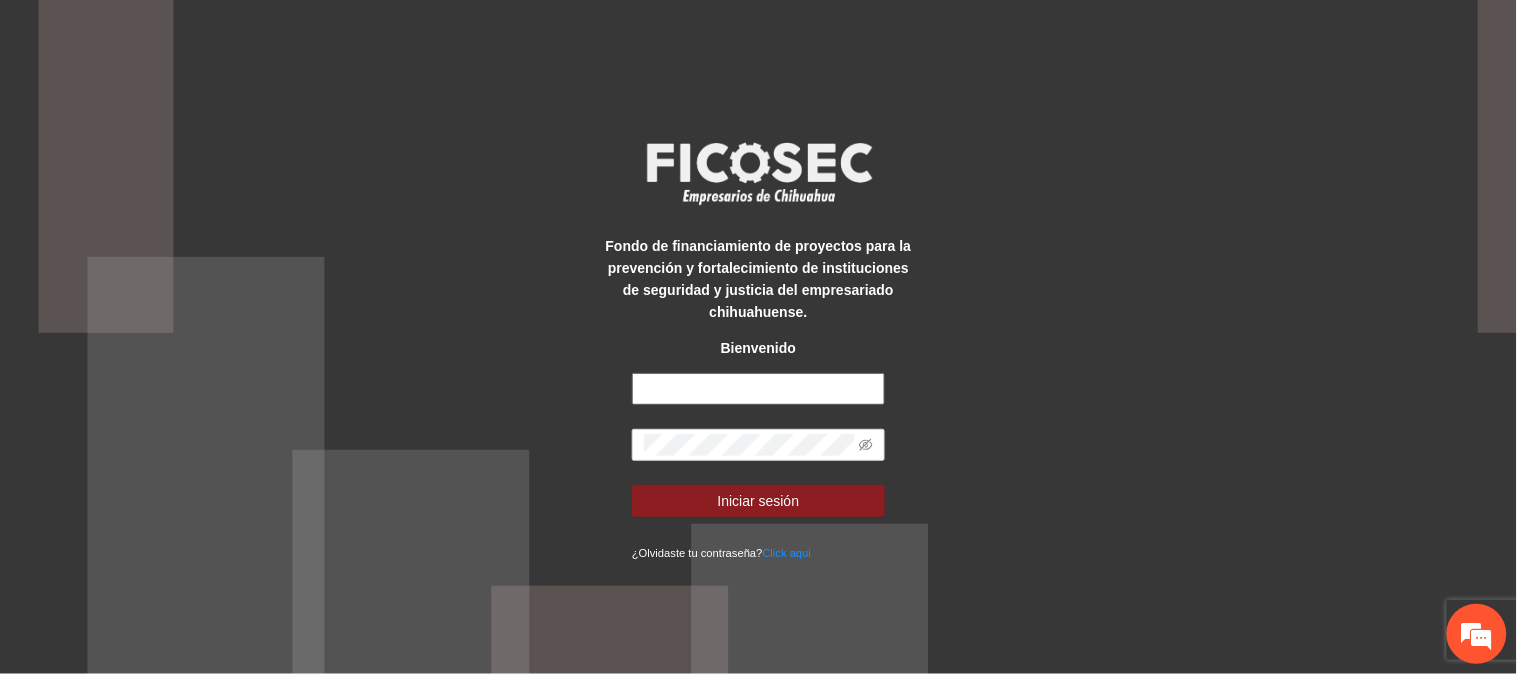 click at bounding box center (758, 389) 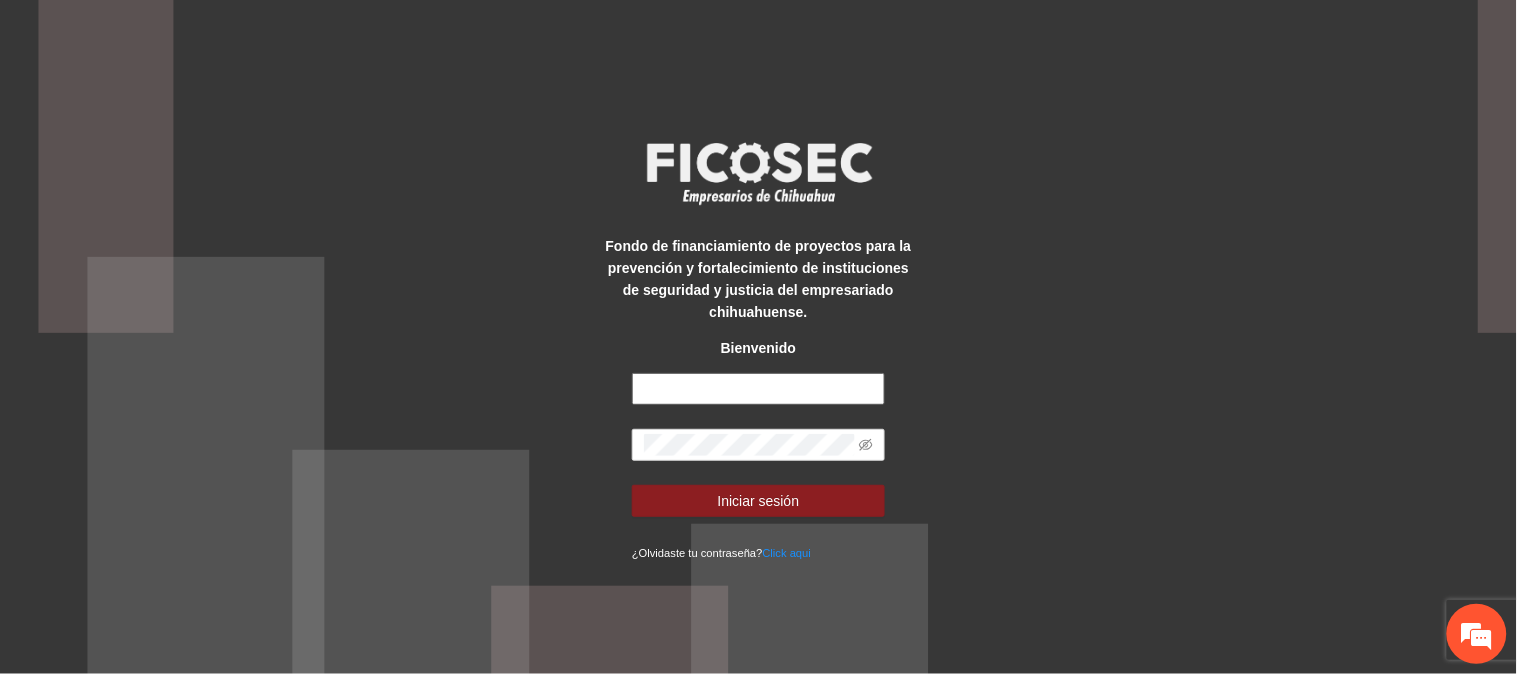 type on "**********" 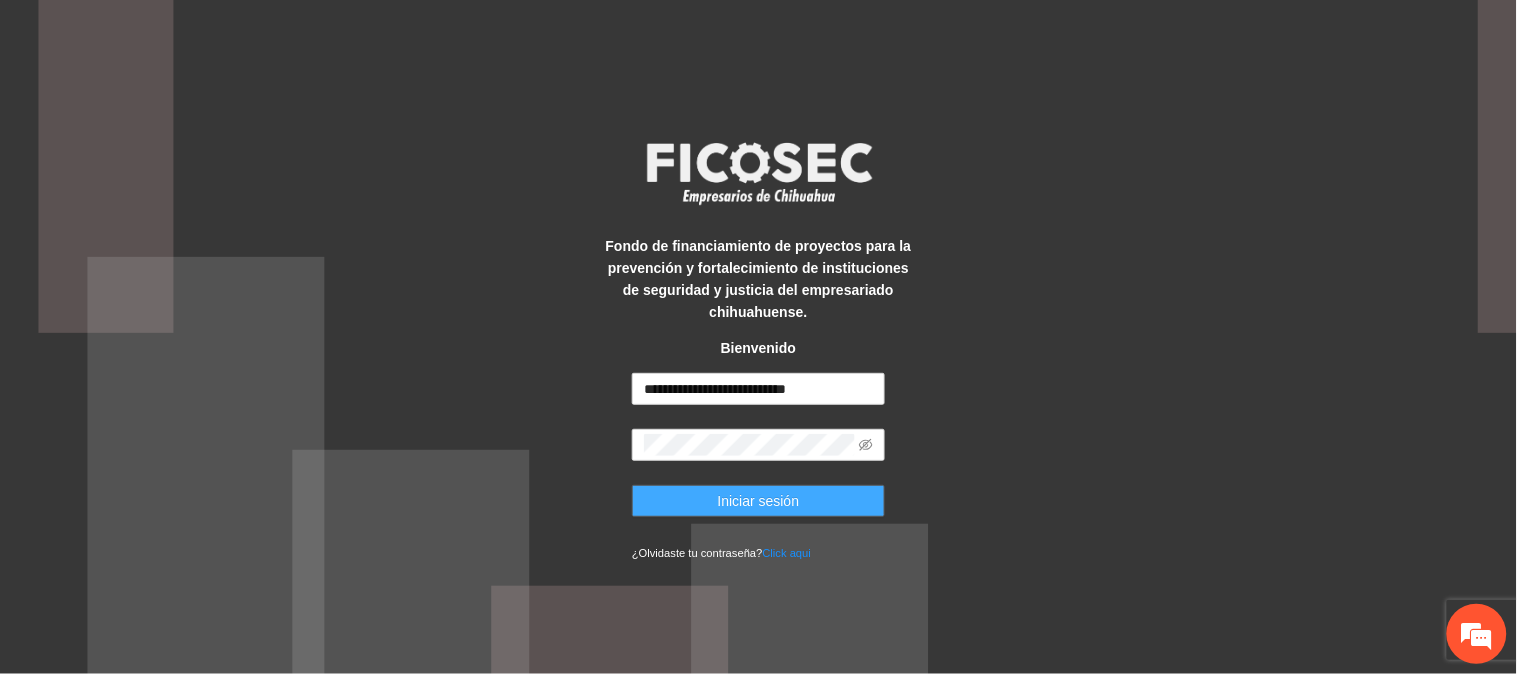 click on "Iniciar sesión" at bounding box center [758, 501] 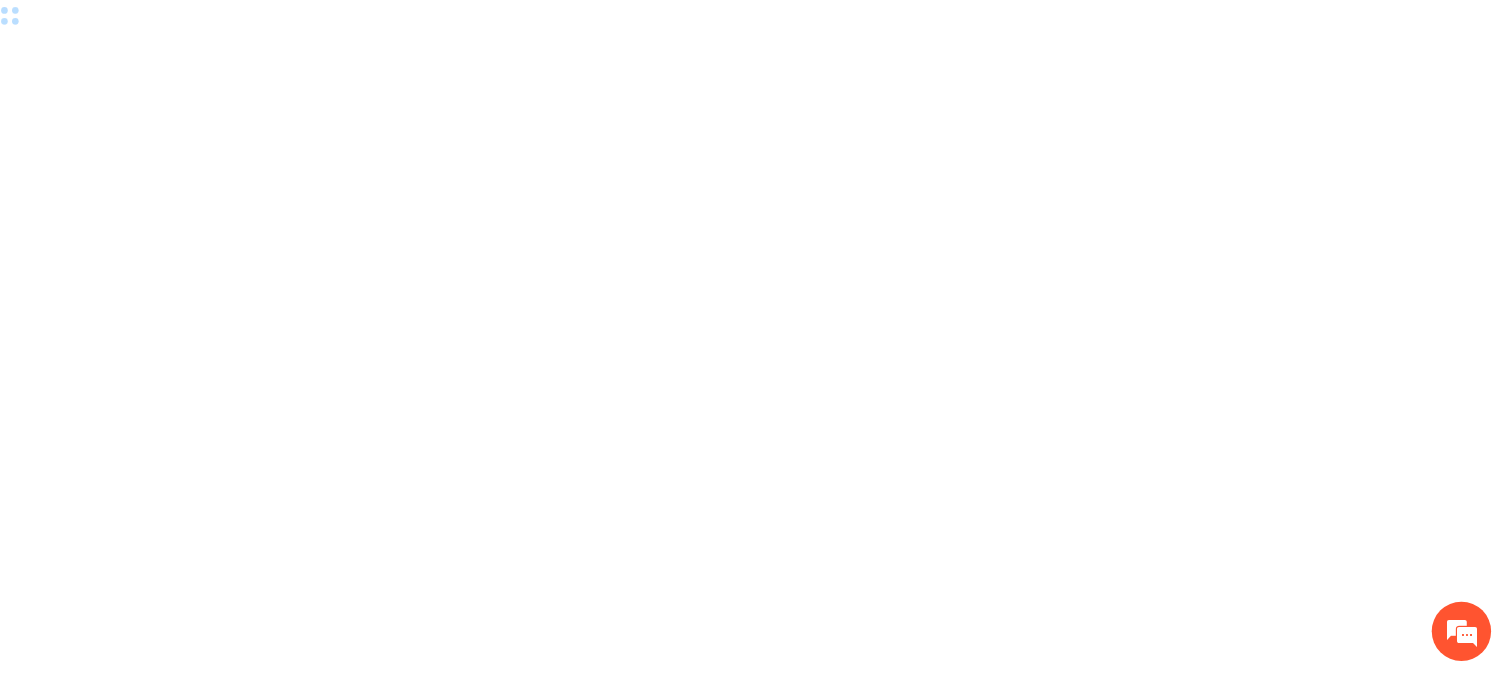 scroll, scrollTop: 0, scrollLeft: 0, axis: both 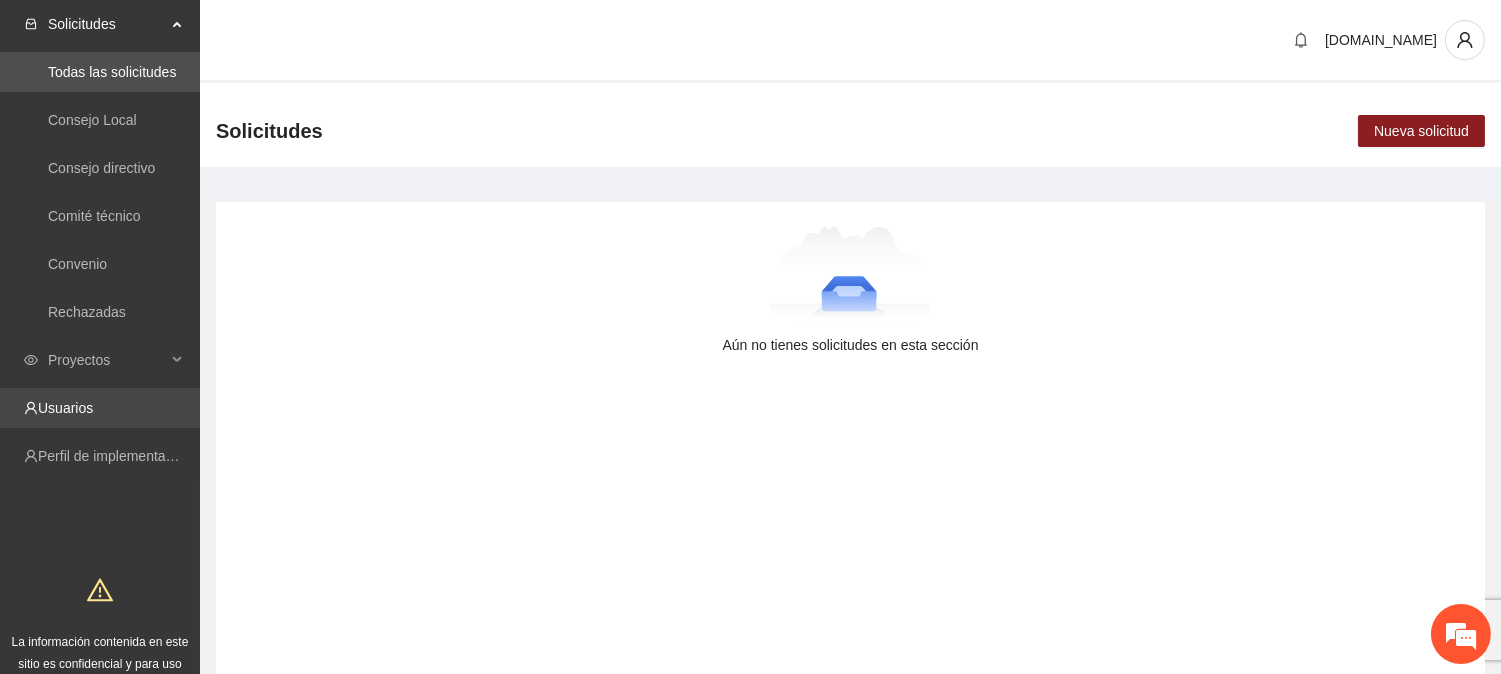 click on "Usuarios" at bounding box center [65, 408] 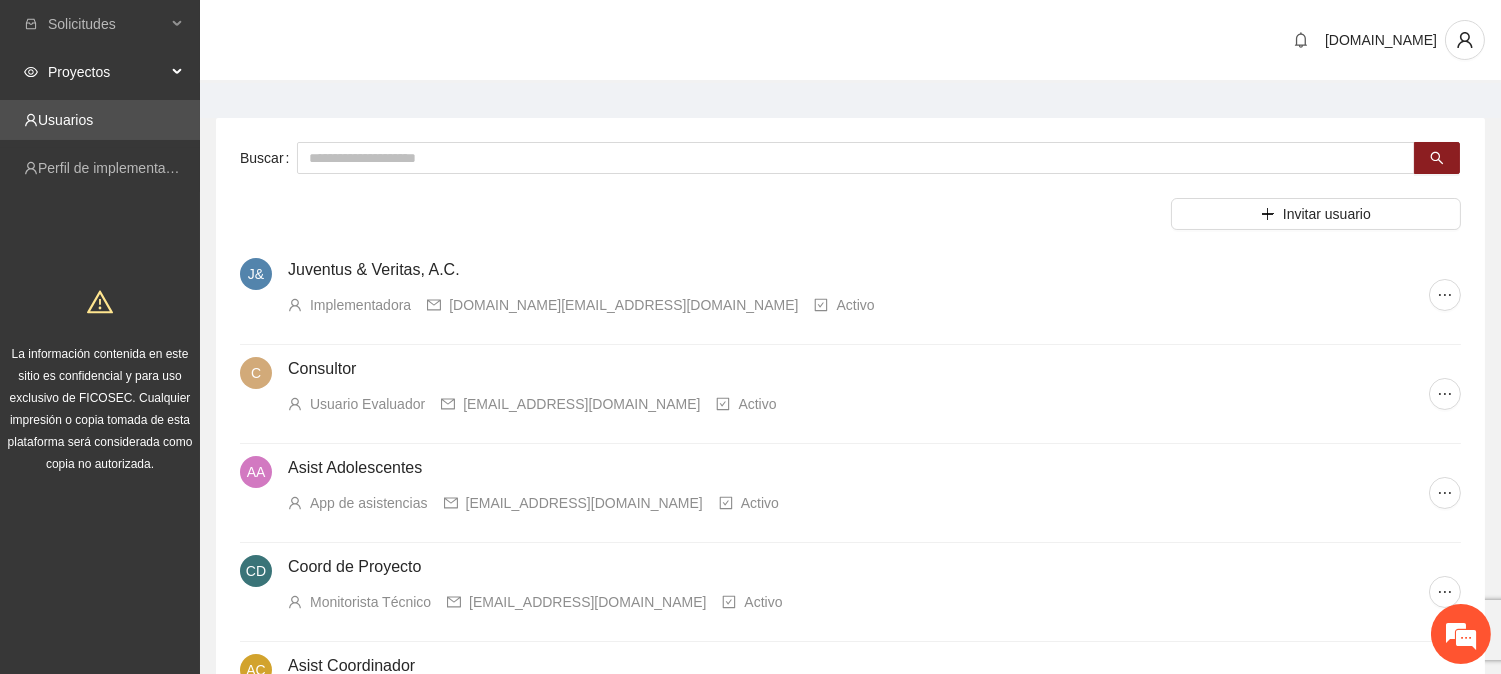 click on "Proyectos" at bounding box center (107, 72) 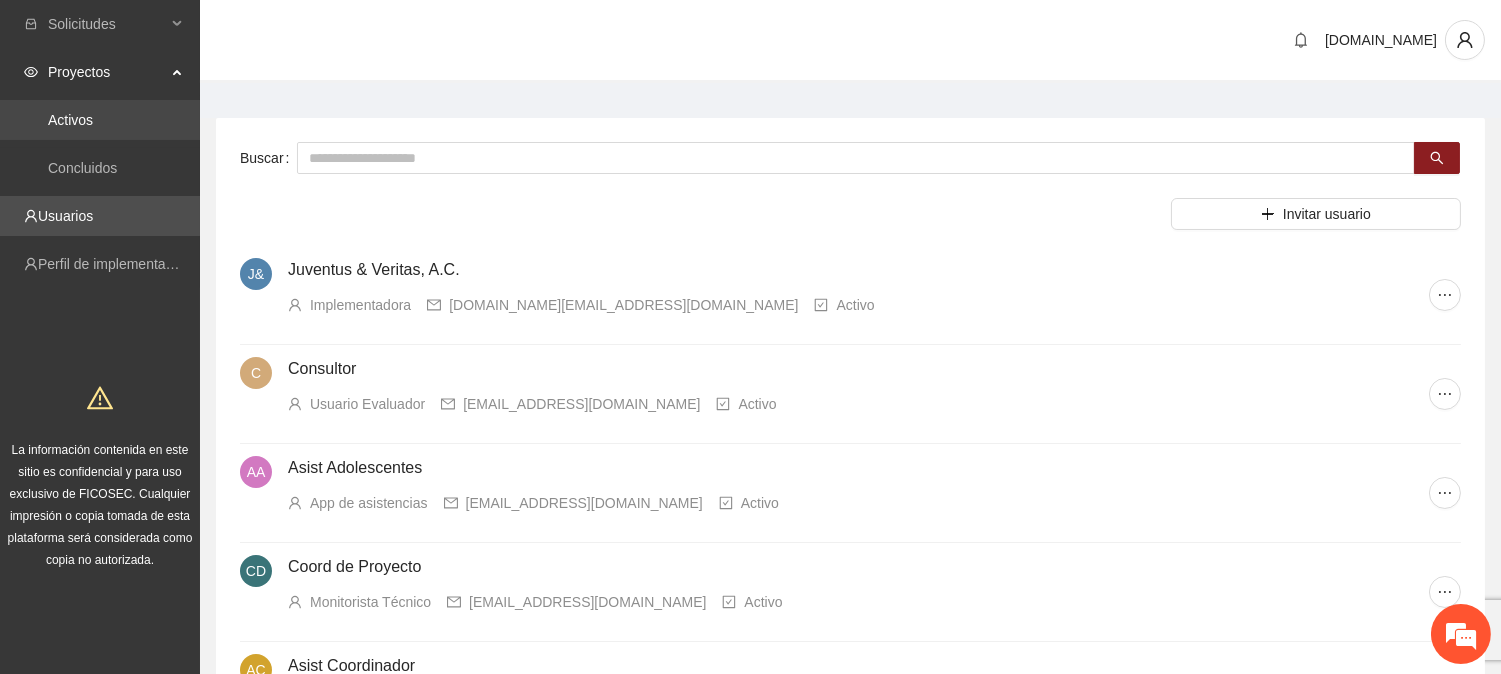 click on "Activos" at bounding box center [70, 120] 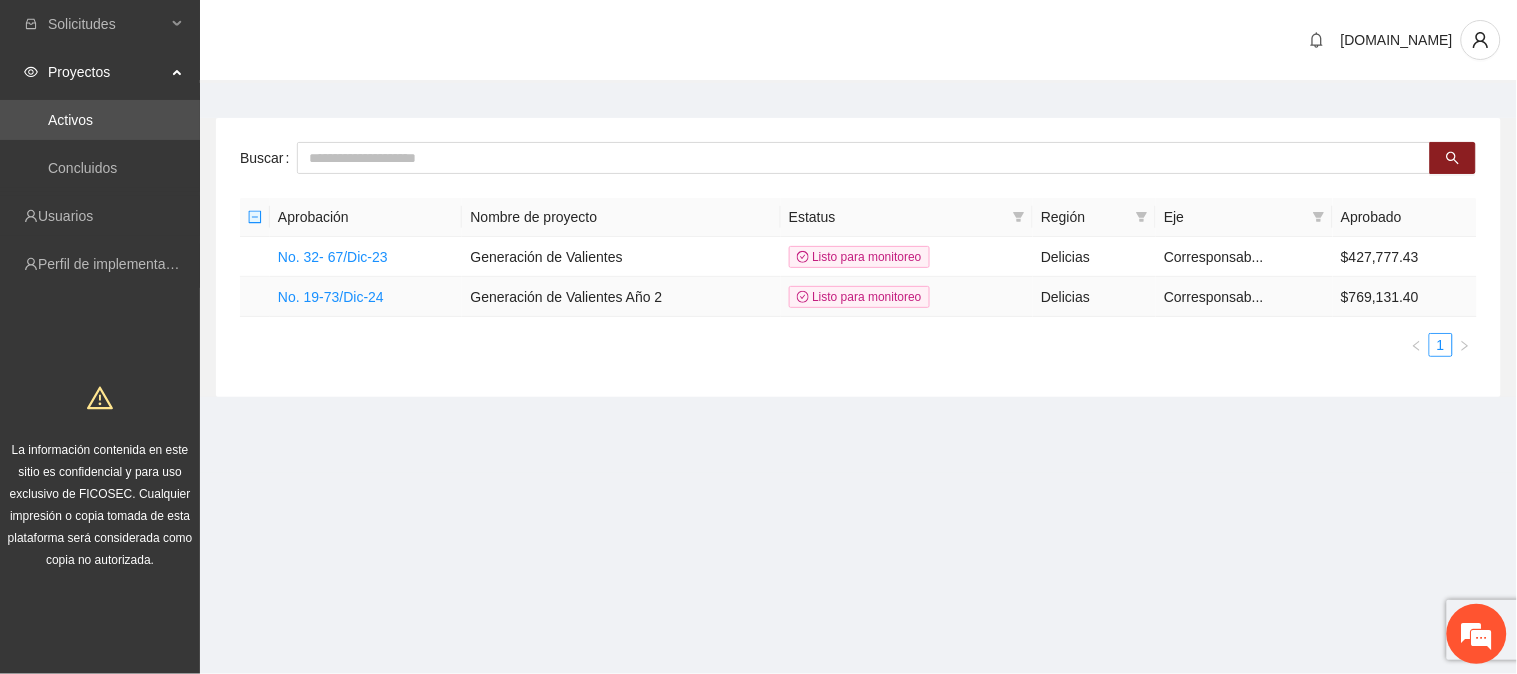 click on "No. 19-73/Dic-24" at bounding box center (366, 297) 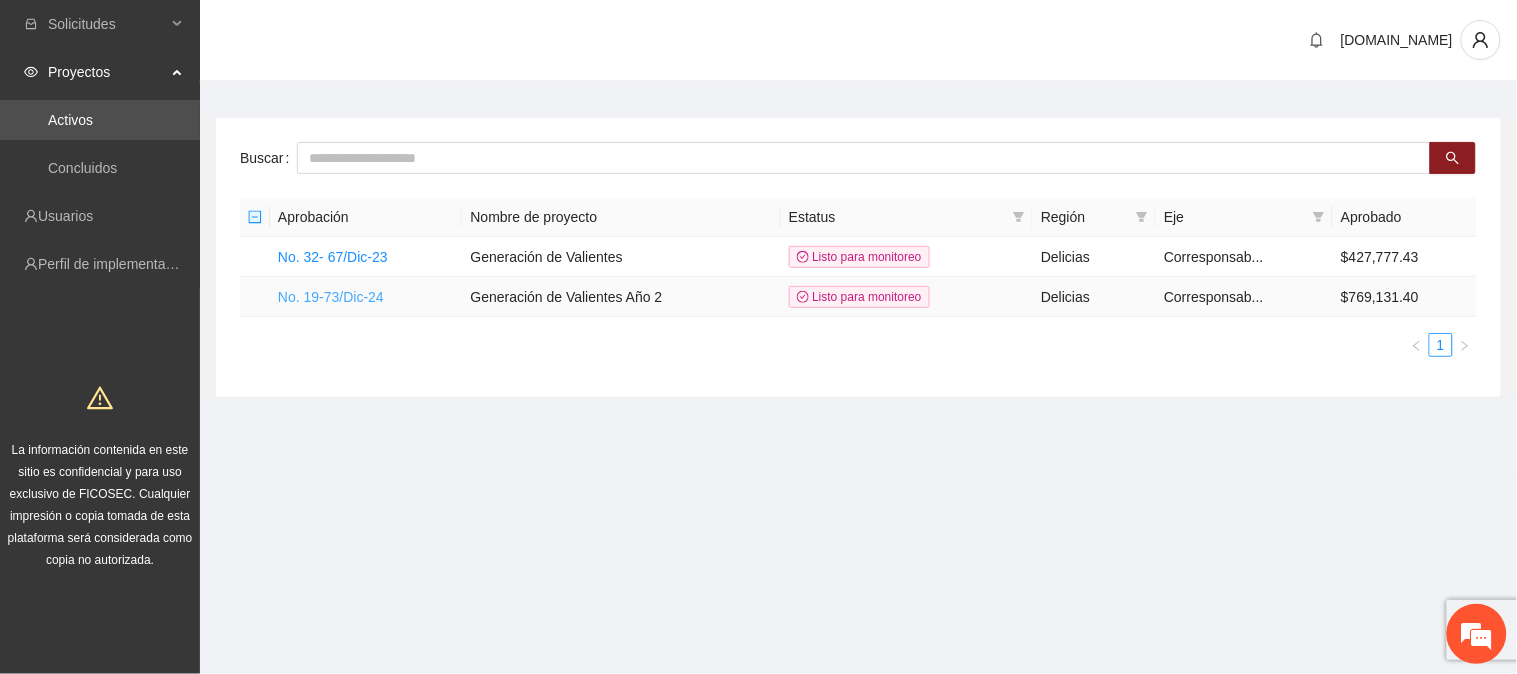 click on "No. 19-73/Dic-24" at bounding box center [331, 297] 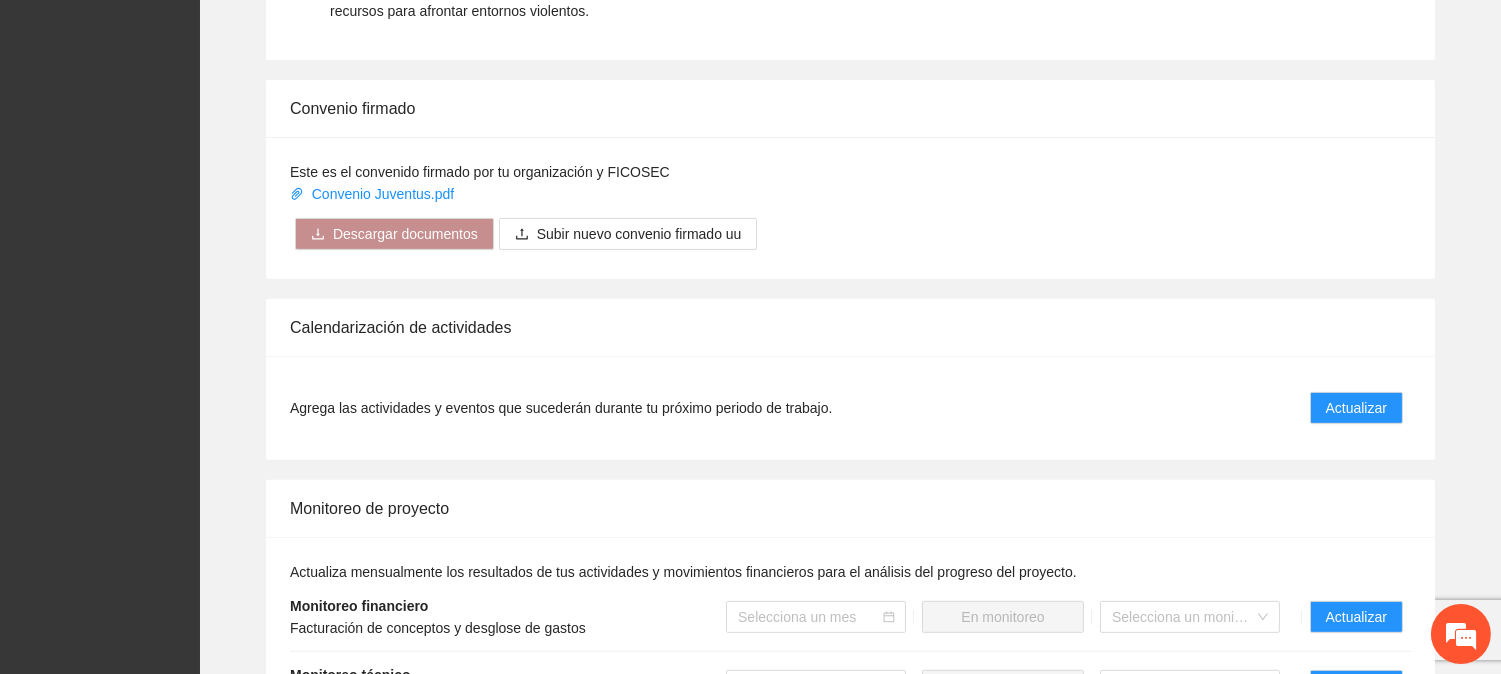 scroll, scrollTop: 1888, scrollLeft: 0, axis: vertical 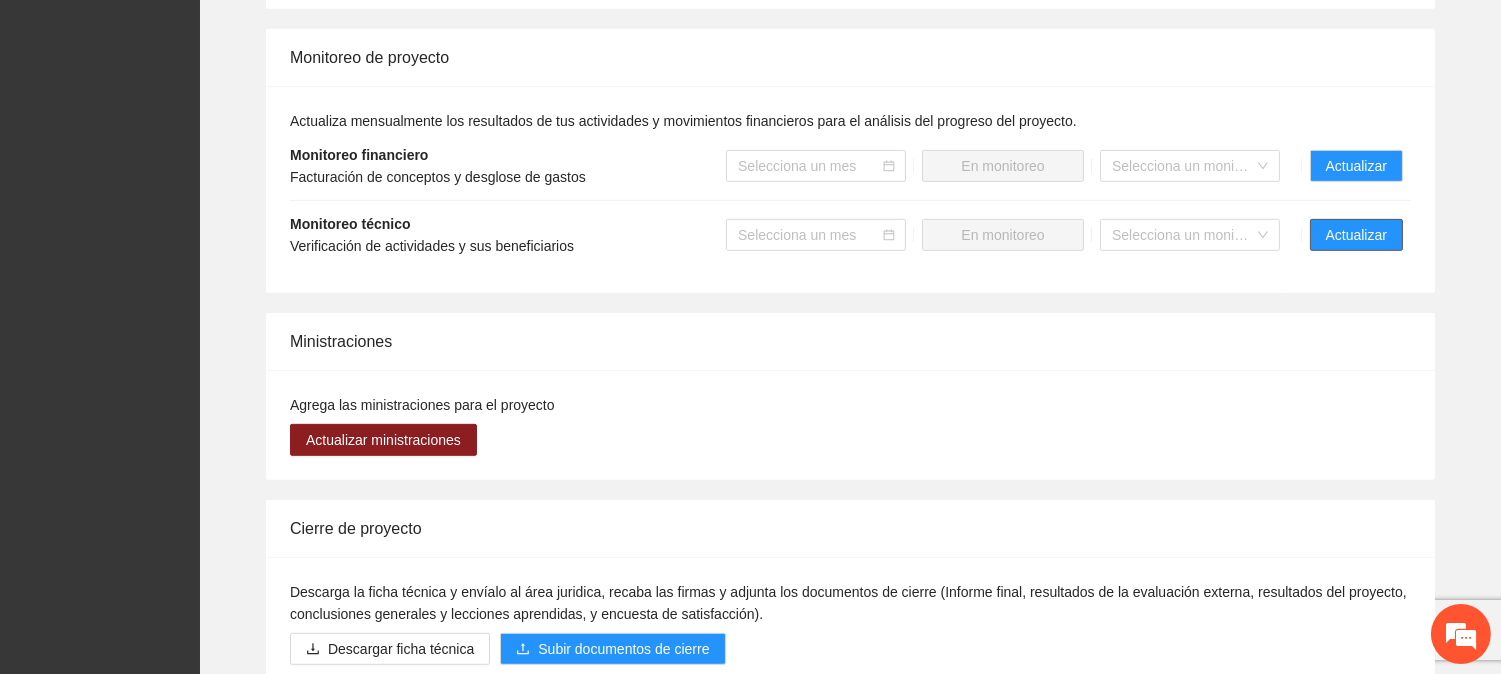 click on "Actualizar" at bounding box center [1356, 235] 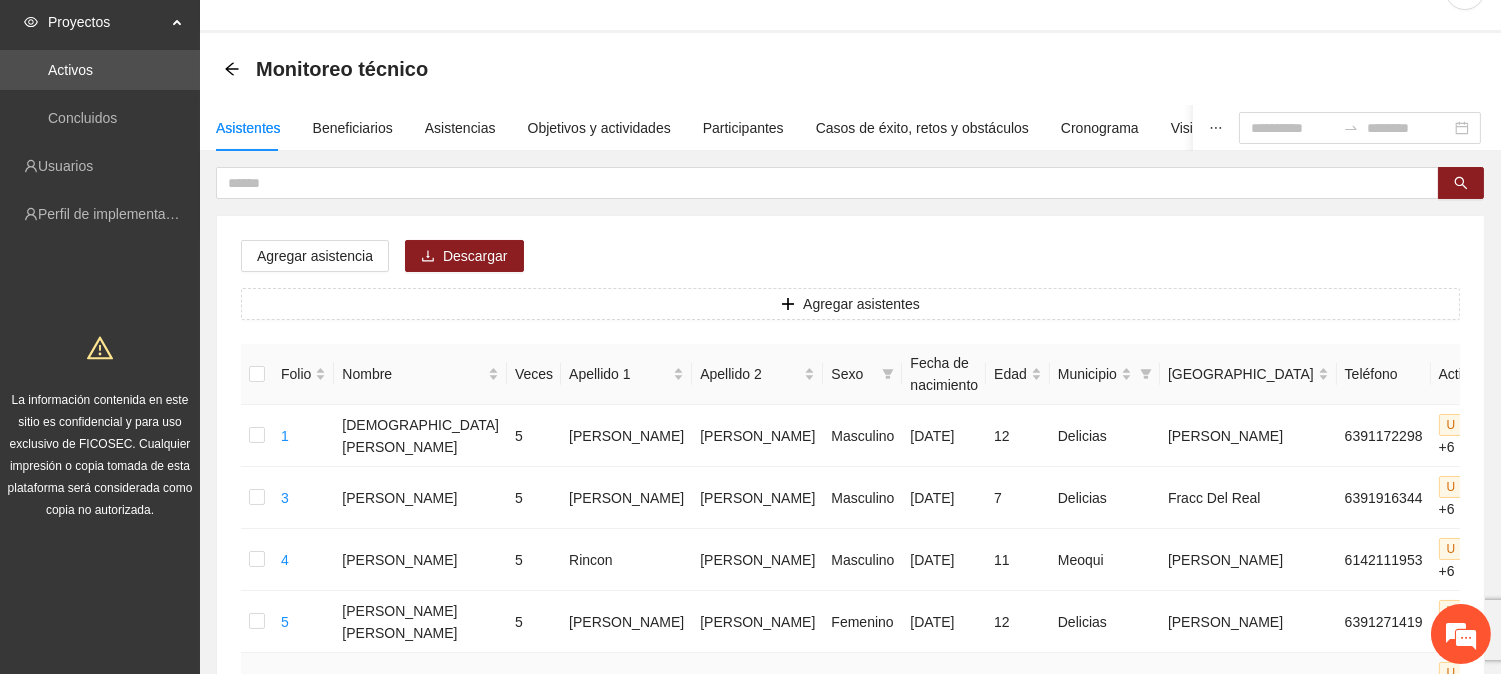 scroll, scrollTop: 0, scrollLeft: 0, axis: both 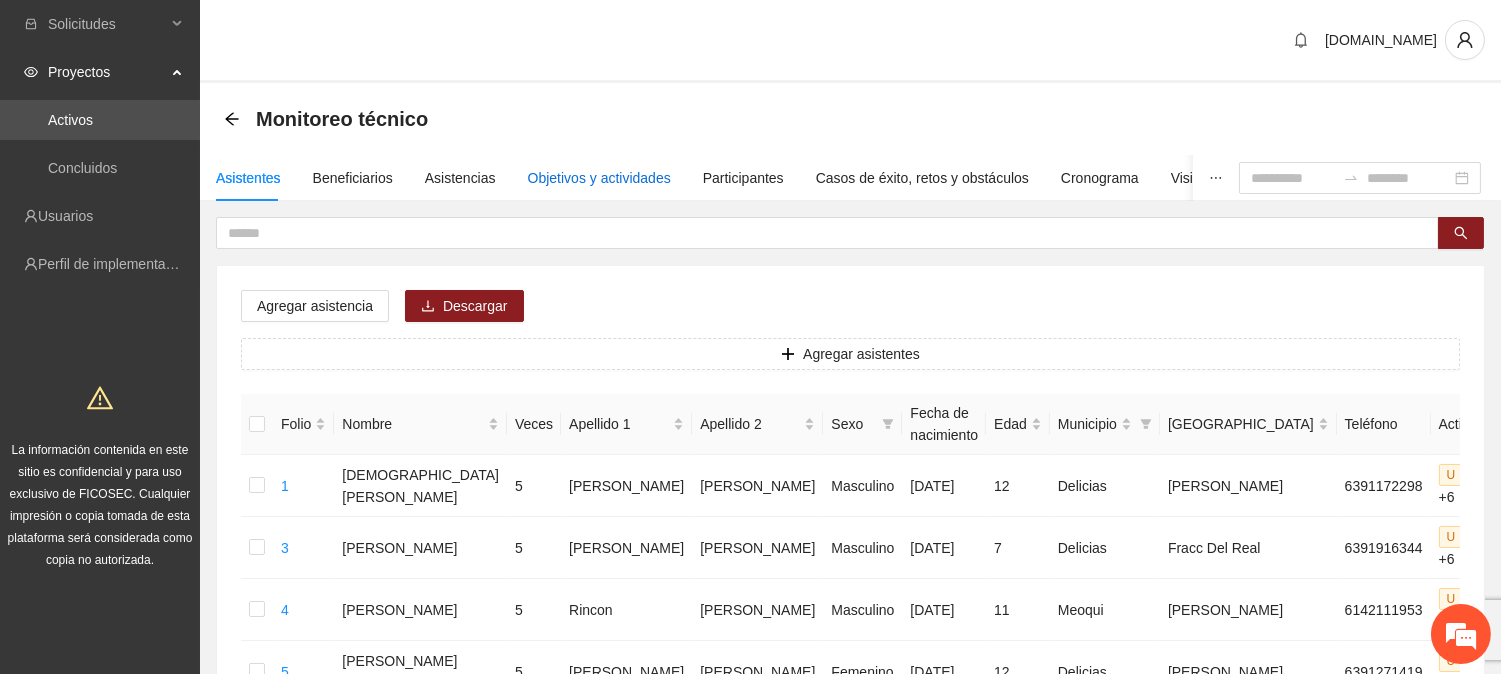 click on "Objetivos y actividades" at bounding box center (599, 178) 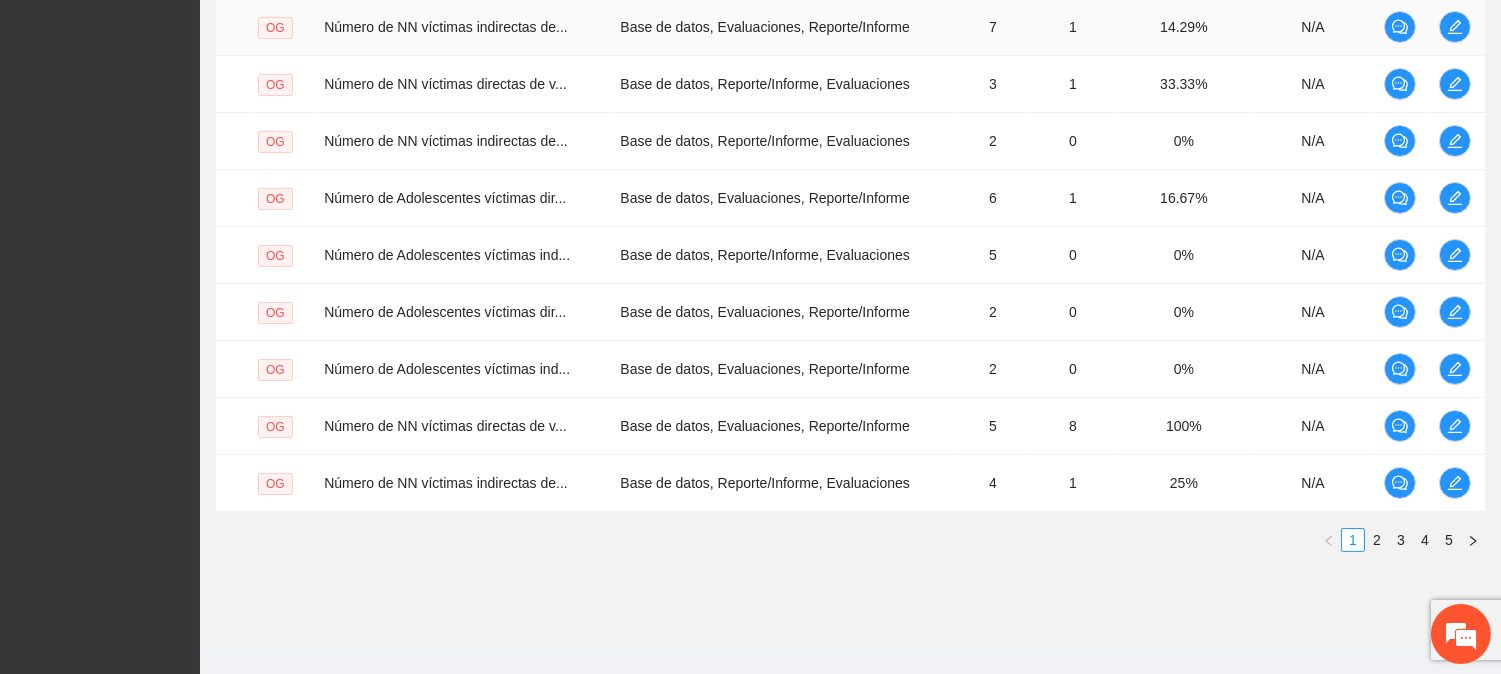 scroll, scrollTop: 633, scrollLeft: 0, axis: vertical 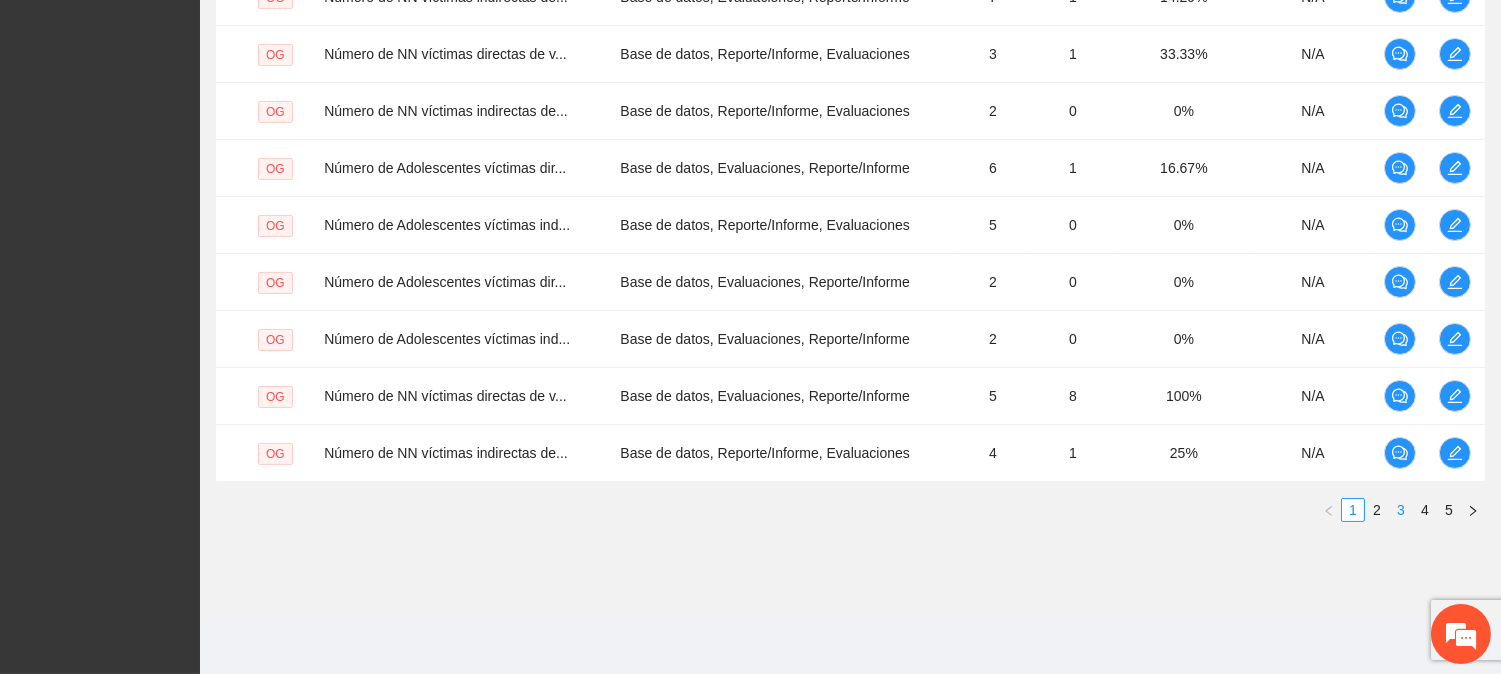 click on "3" at bounding box center [1401, 510] 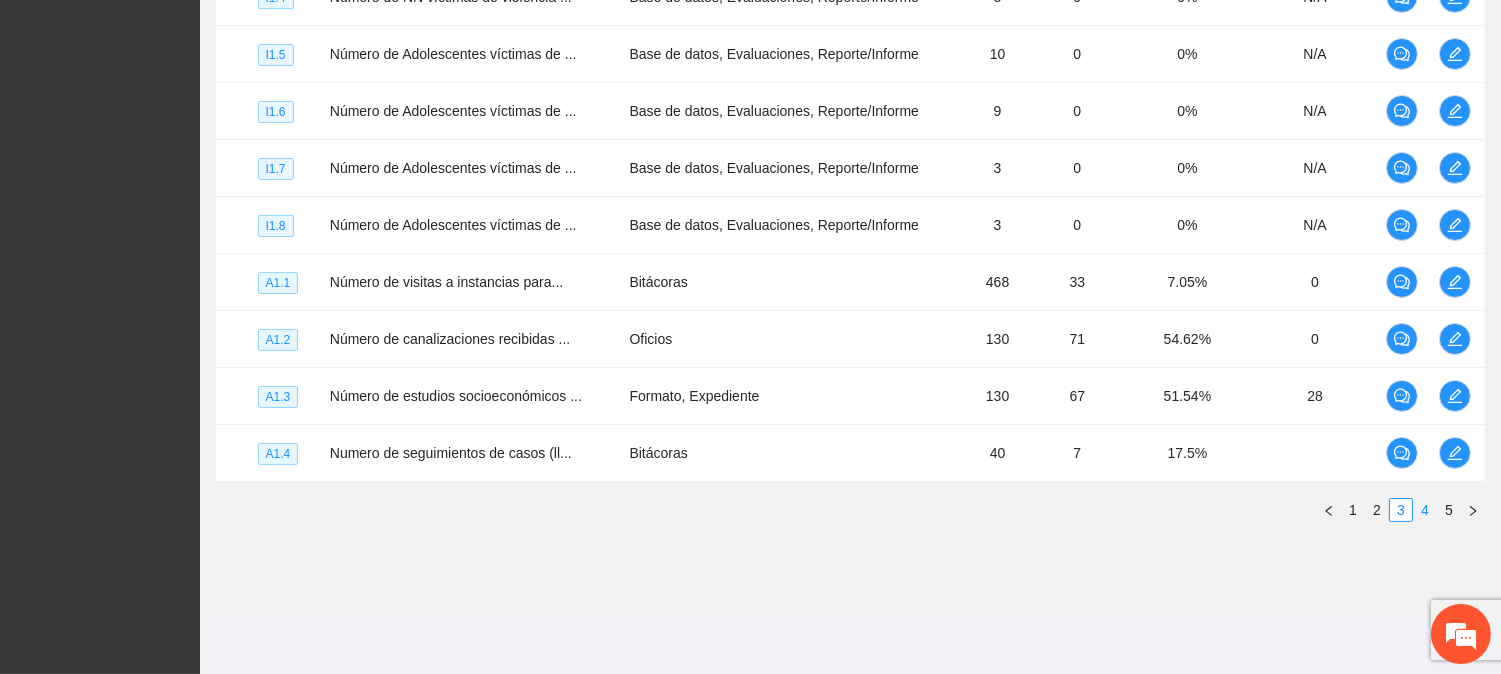 click on "4" at bounding box center (1425, 510) 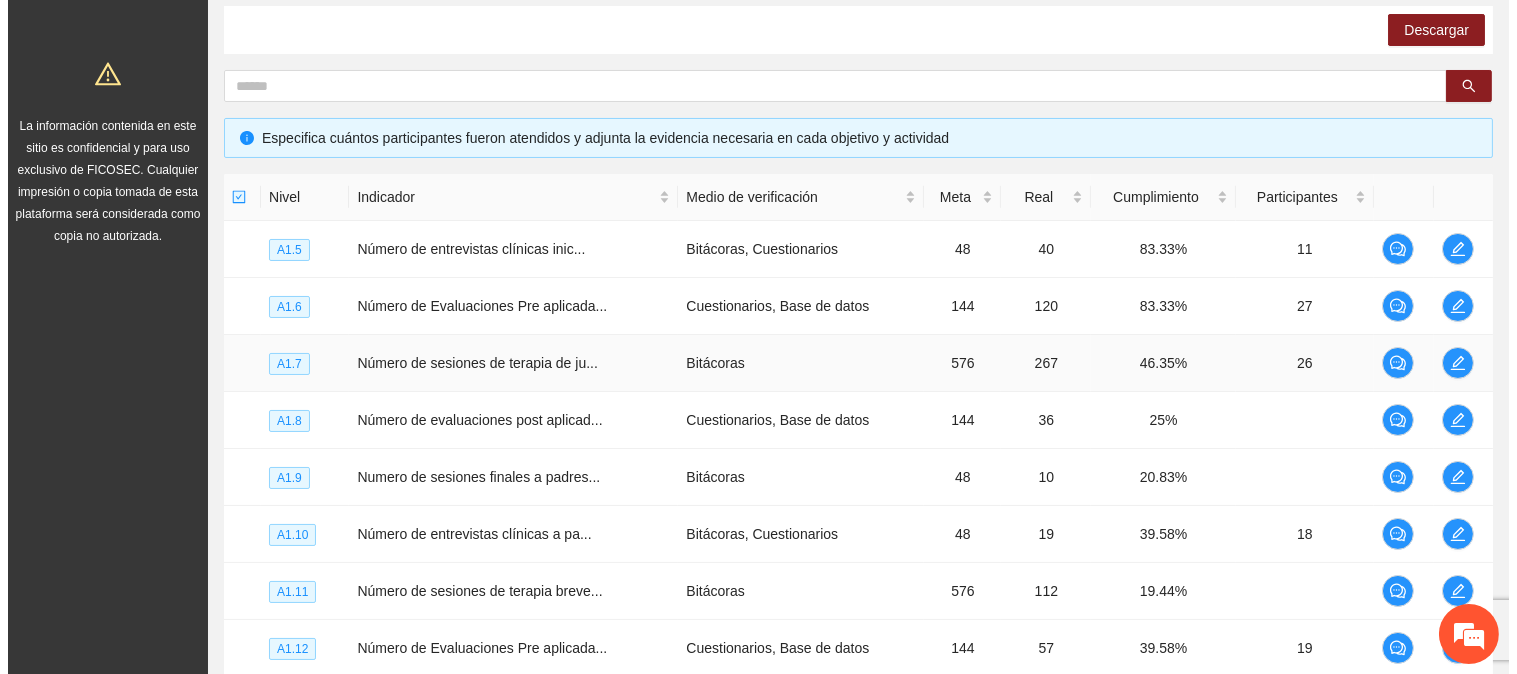 scroll, scrollTop: 411, scrollLeft: 0, axis: vertical 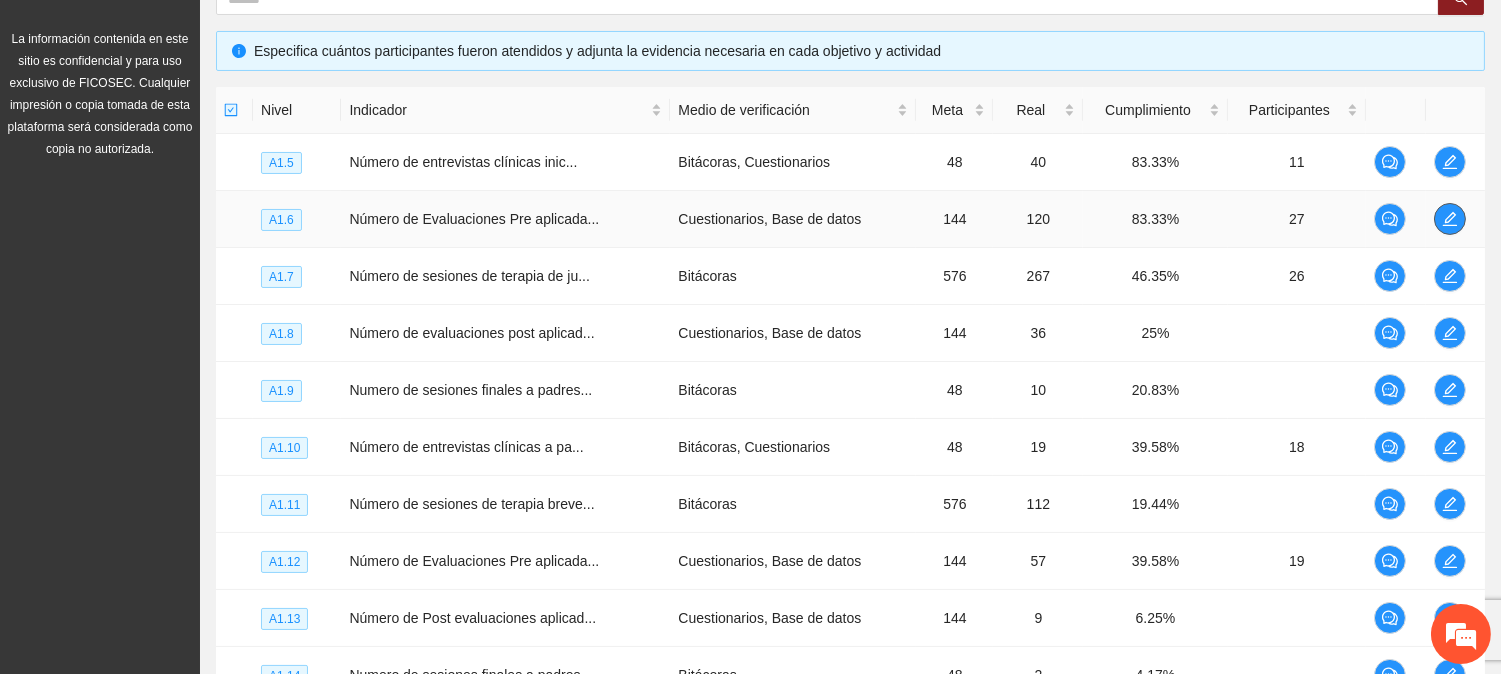 click 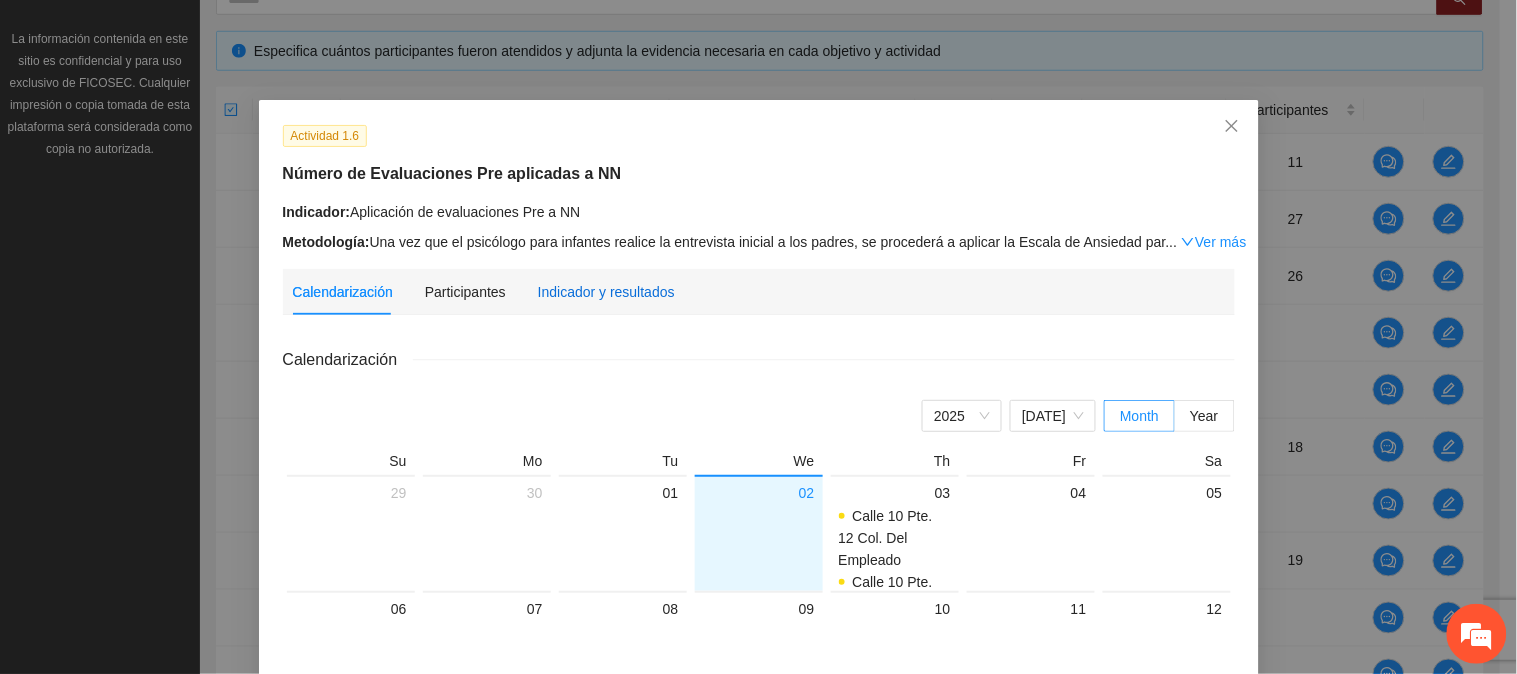 click on "Indicador y resultados" at bounding box center (606, 292) 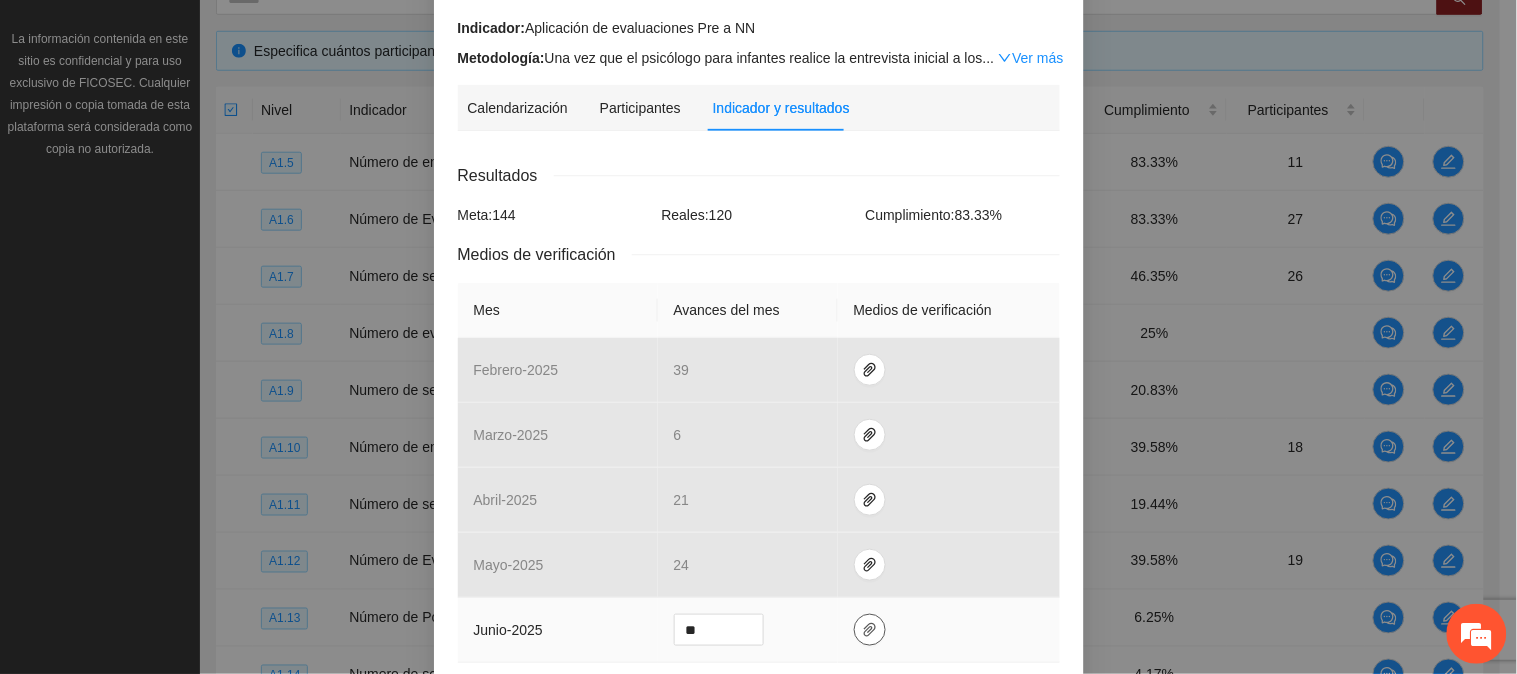 scroll, scrollTop: 0, scrollLeft: 0, axis: both 